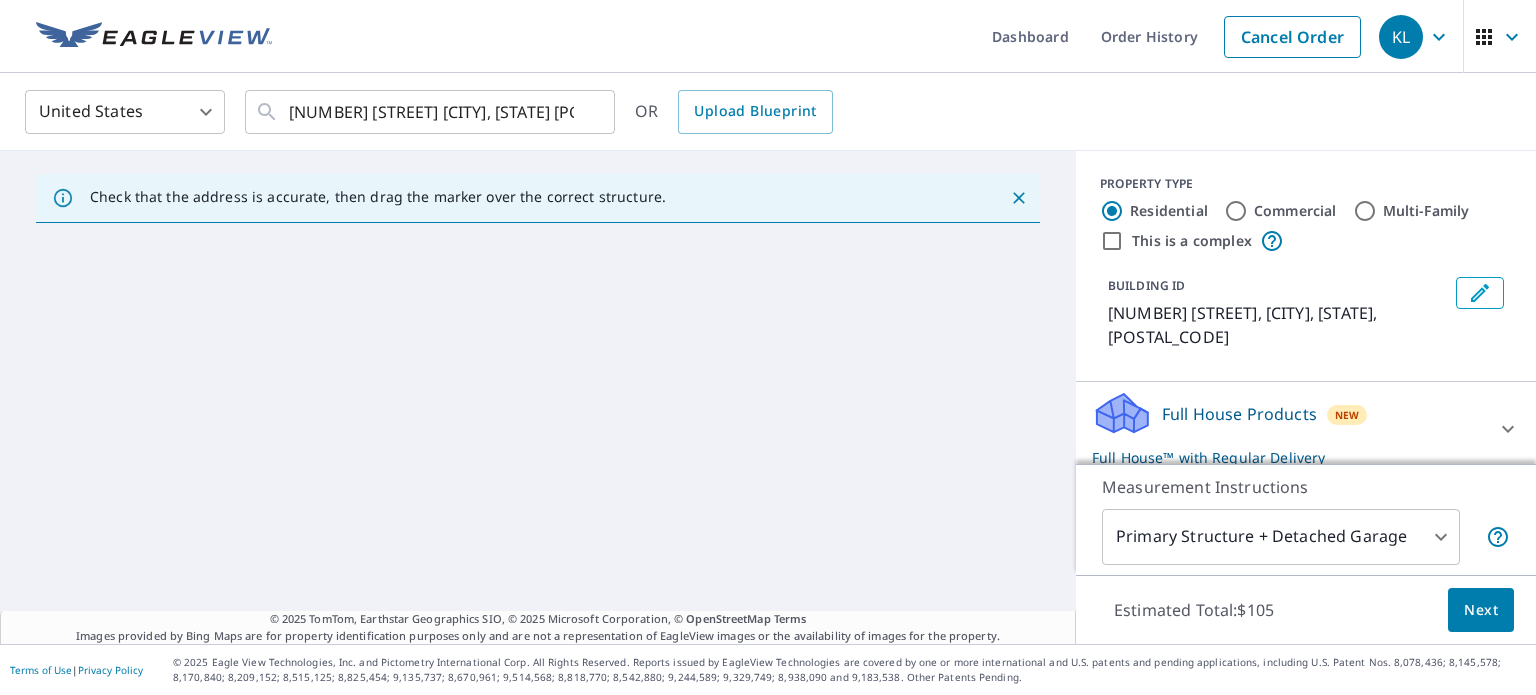 scroll, scrollTop: 0, scrollLeft: 0, axis: both 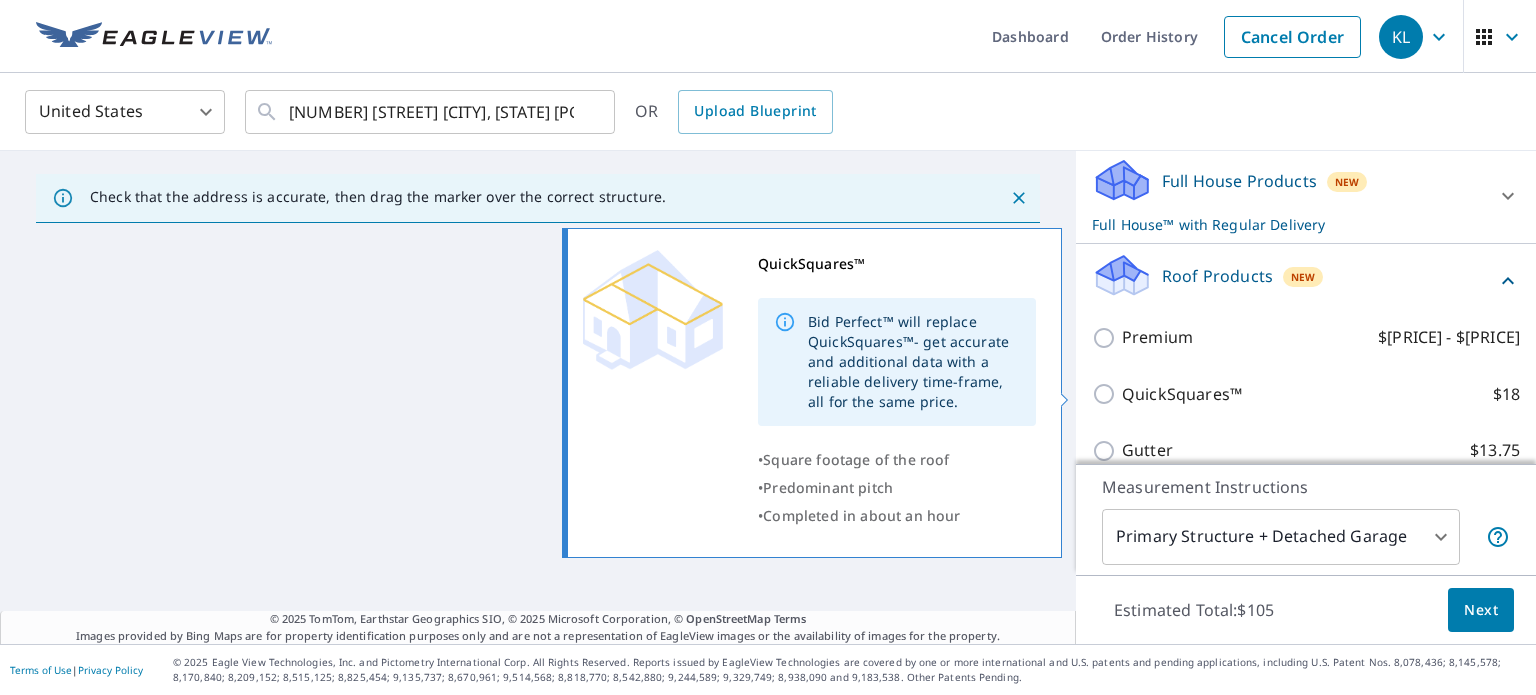 click on "QuickSquares™ $[PRICE]" at bounding box center [1107, 394] 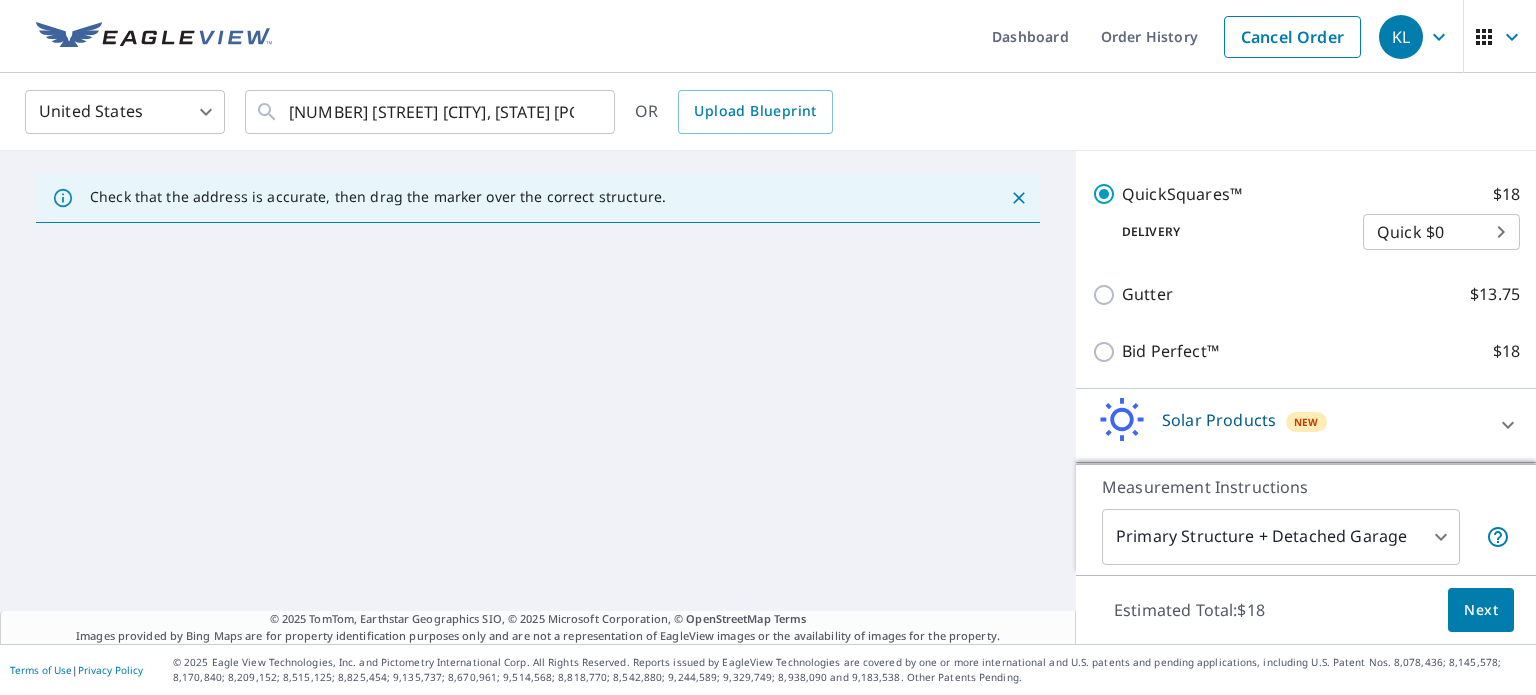 scroll, scrollTop: 503, scrollLeft: 0, axis: vertical 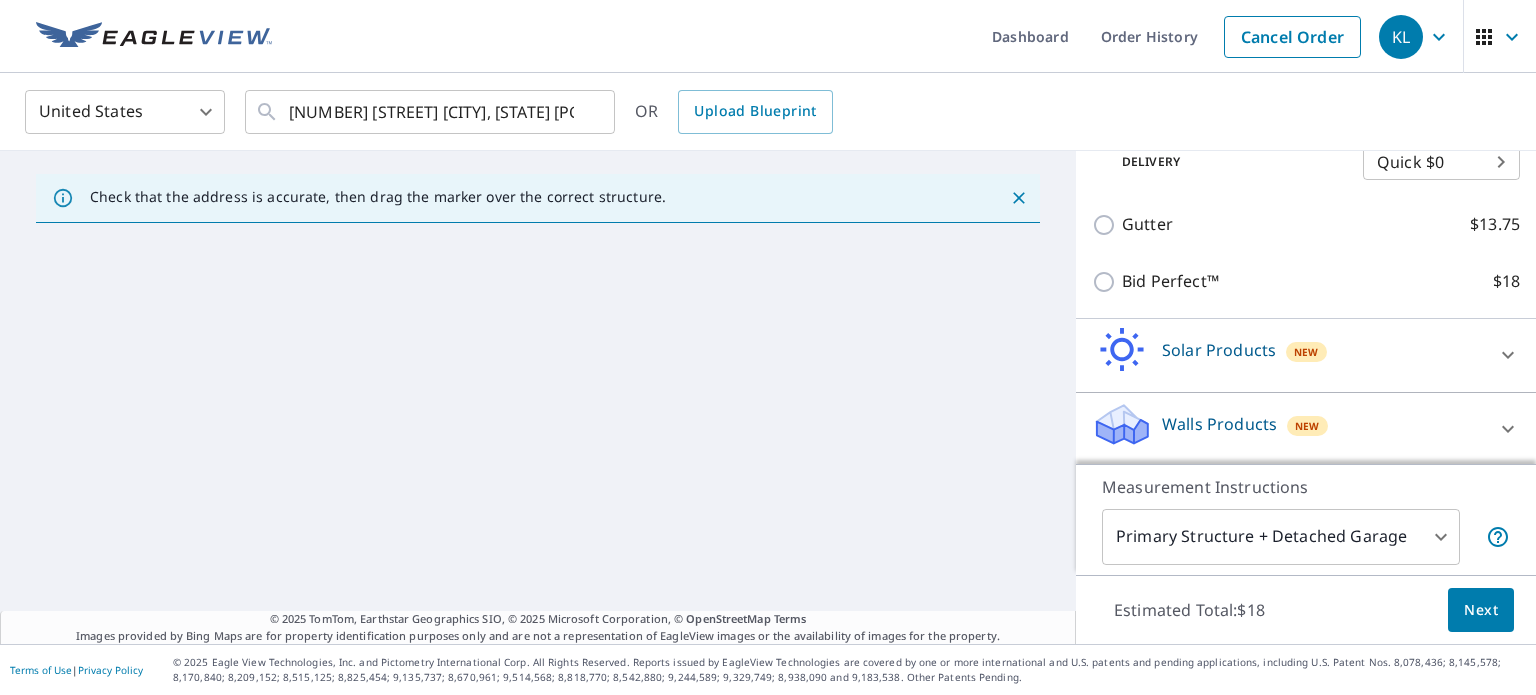 click on "Next" at bounding box center (1481, 610) 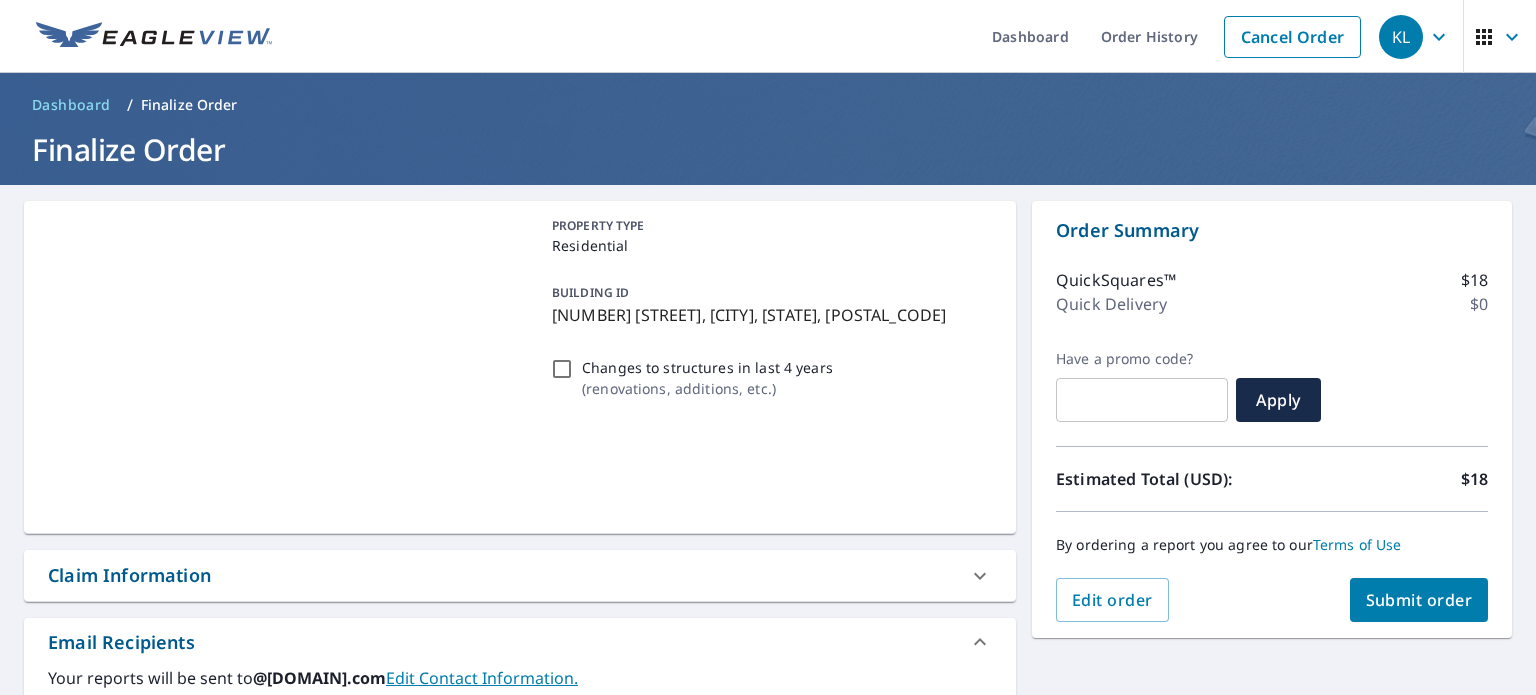 click on "Changes to structures in last 4 years ( renovations, additions, etc. )" at bounding box center (562, 369) 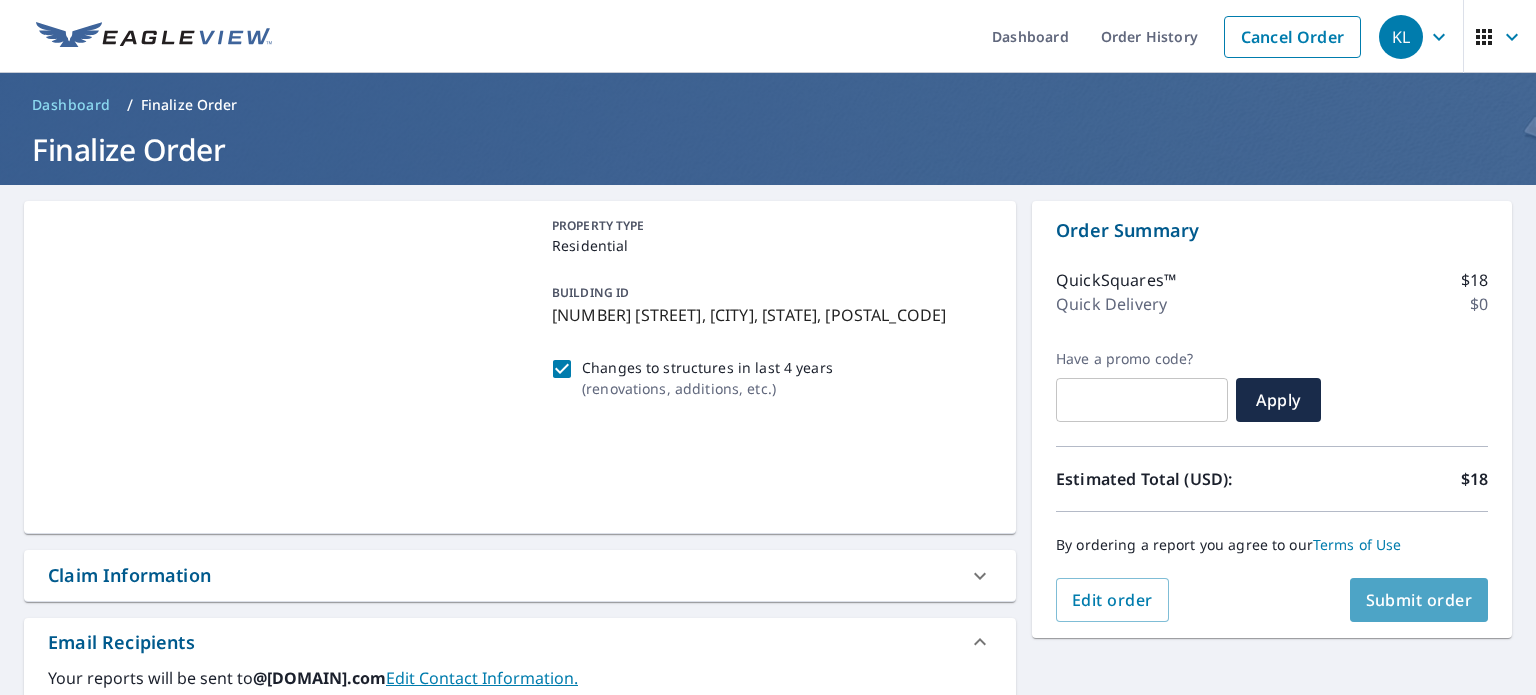 click on "Submit order" at bounding box center [1419, 600] 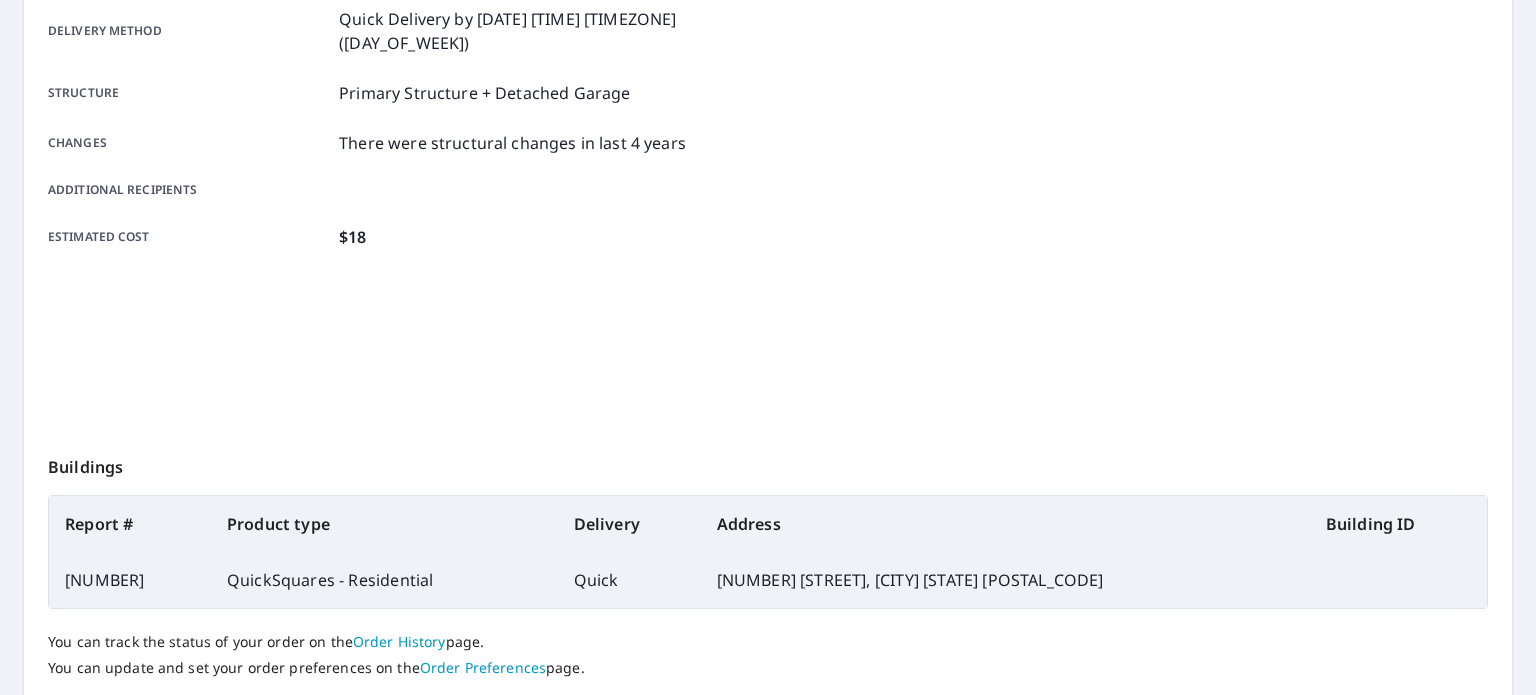 scroll, scrollTop: 0, scrollLeft: 0, axis: both 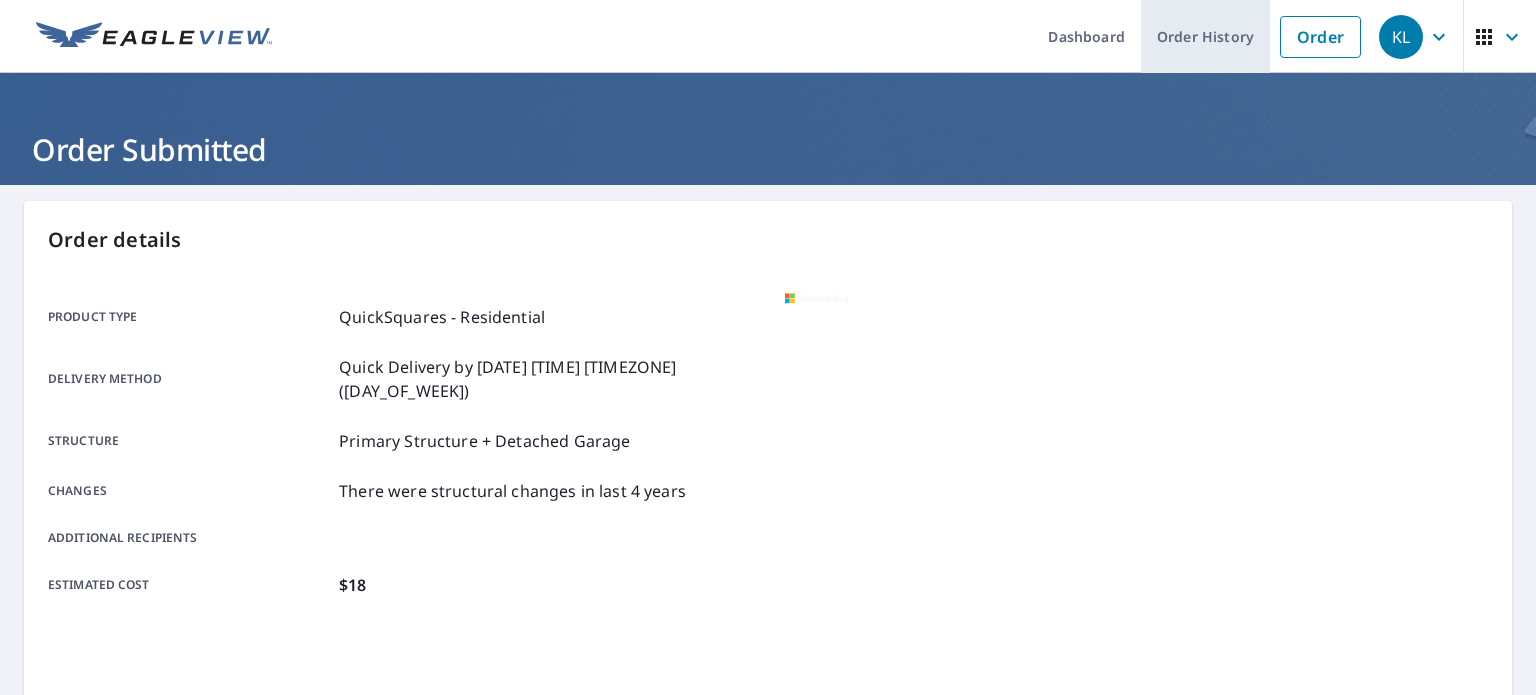 click on "Order History" at bounding box center (1205, 36) 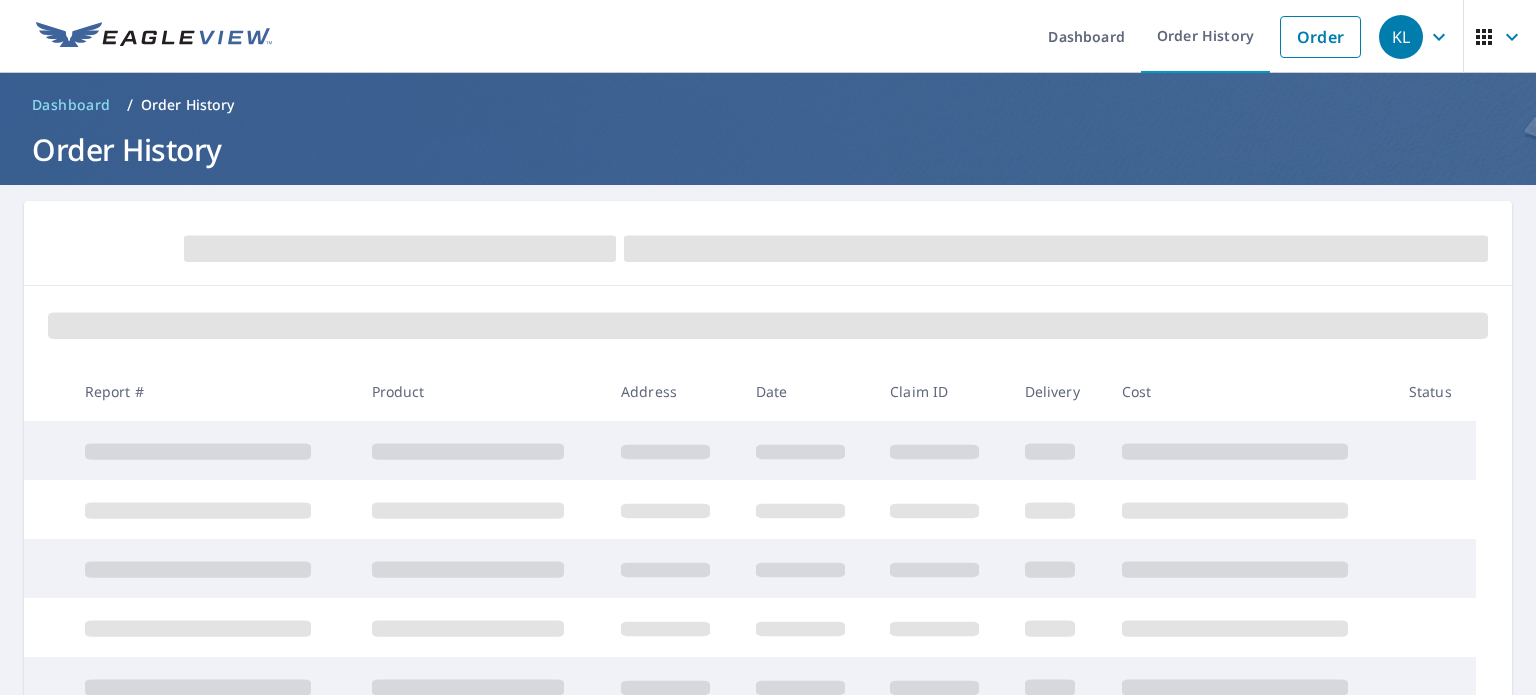 scroll, scrollTop: 0, scrollLeft: 0, axis: both 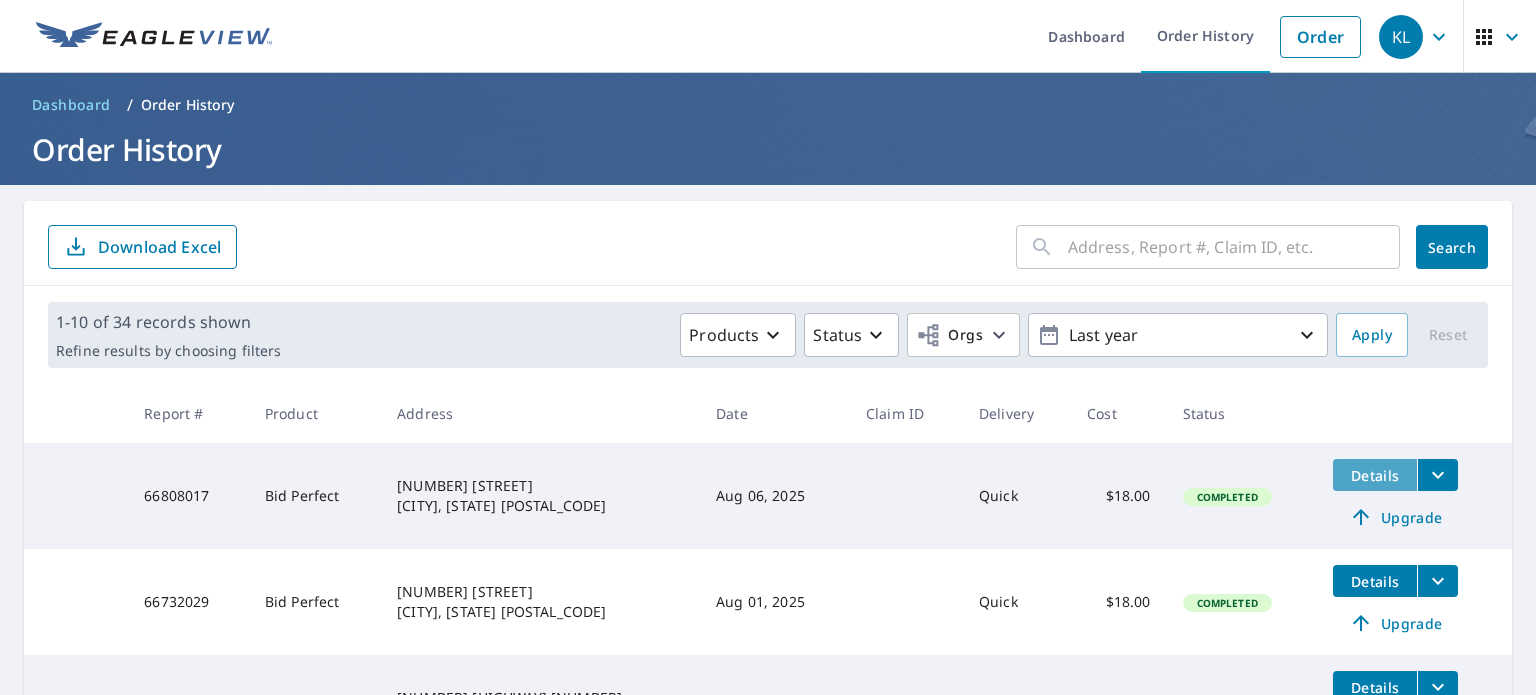 click on "Details" at bounding box center [1375, 475] 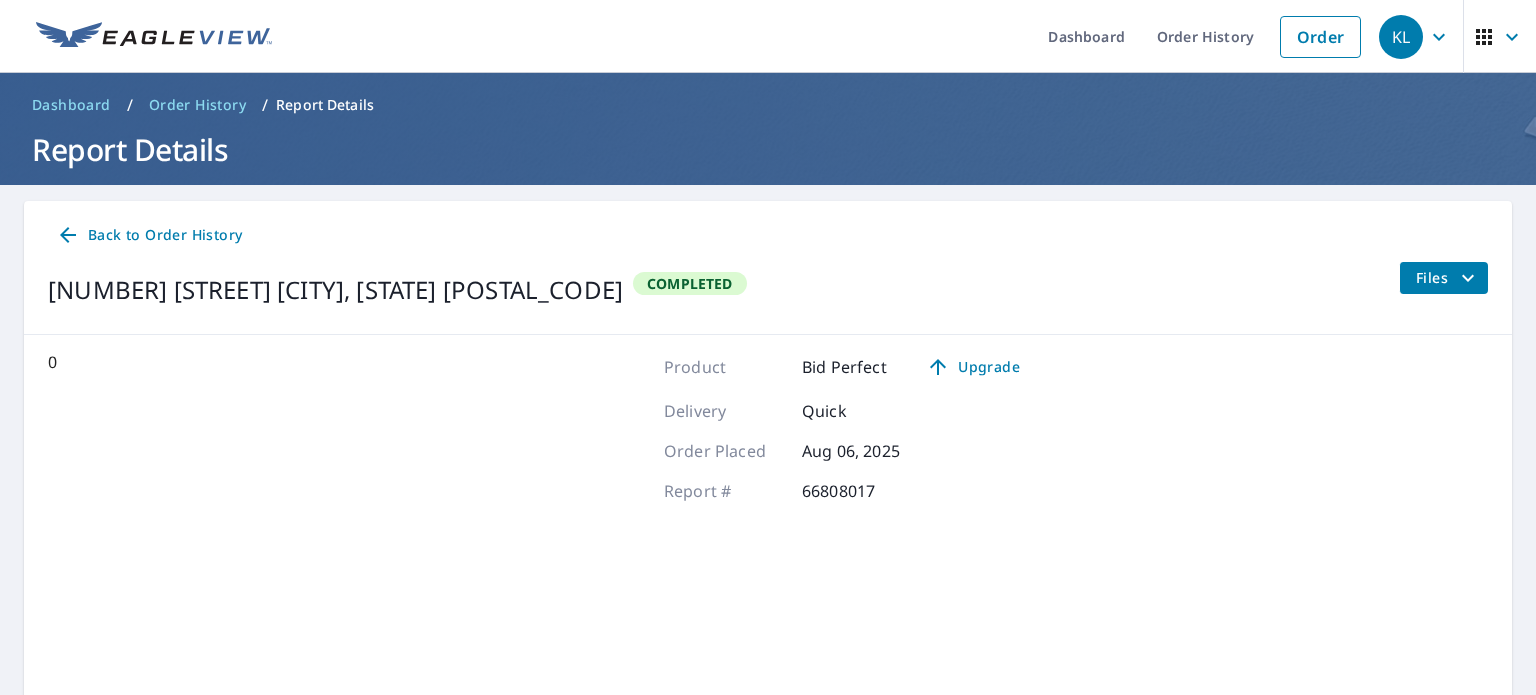 click on "Files" at bounding box center [1448, 278] 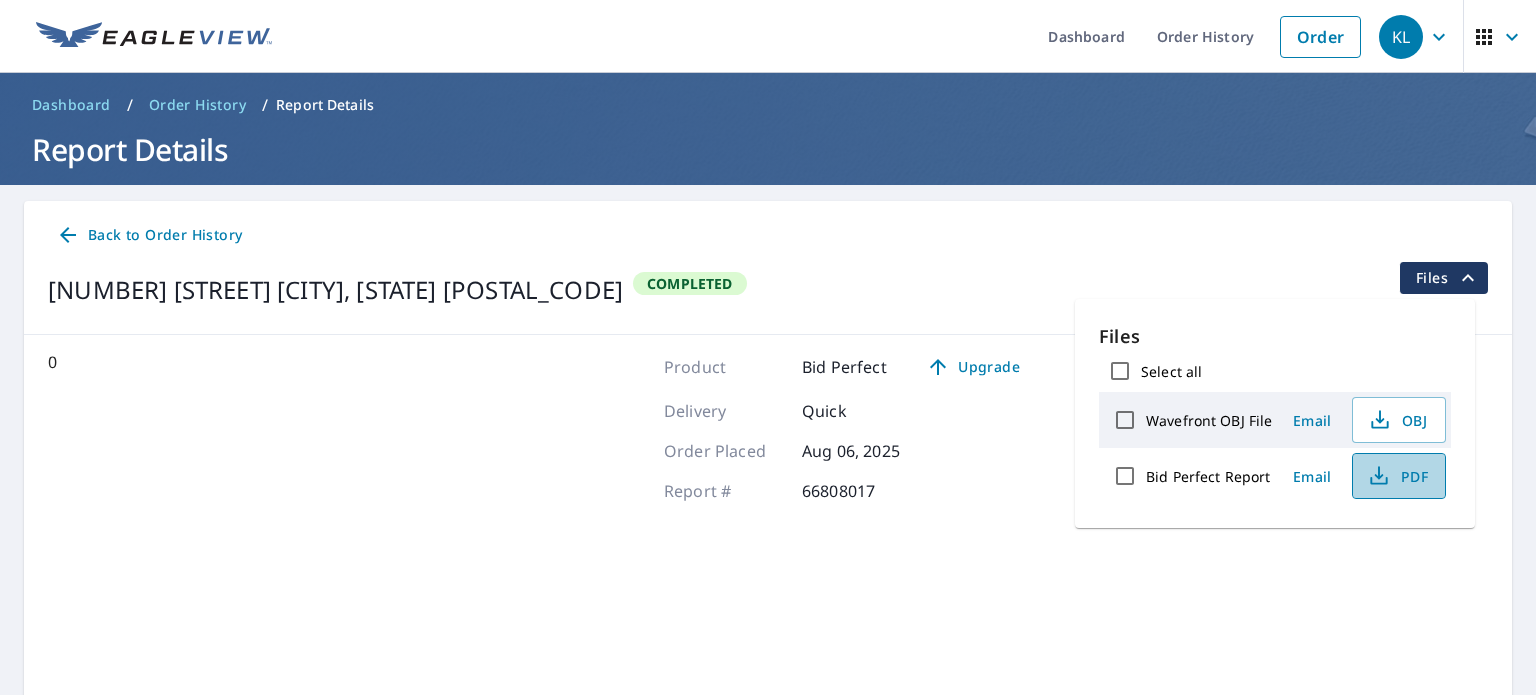 click on "PDF" at bounding box center (1397, 476) 